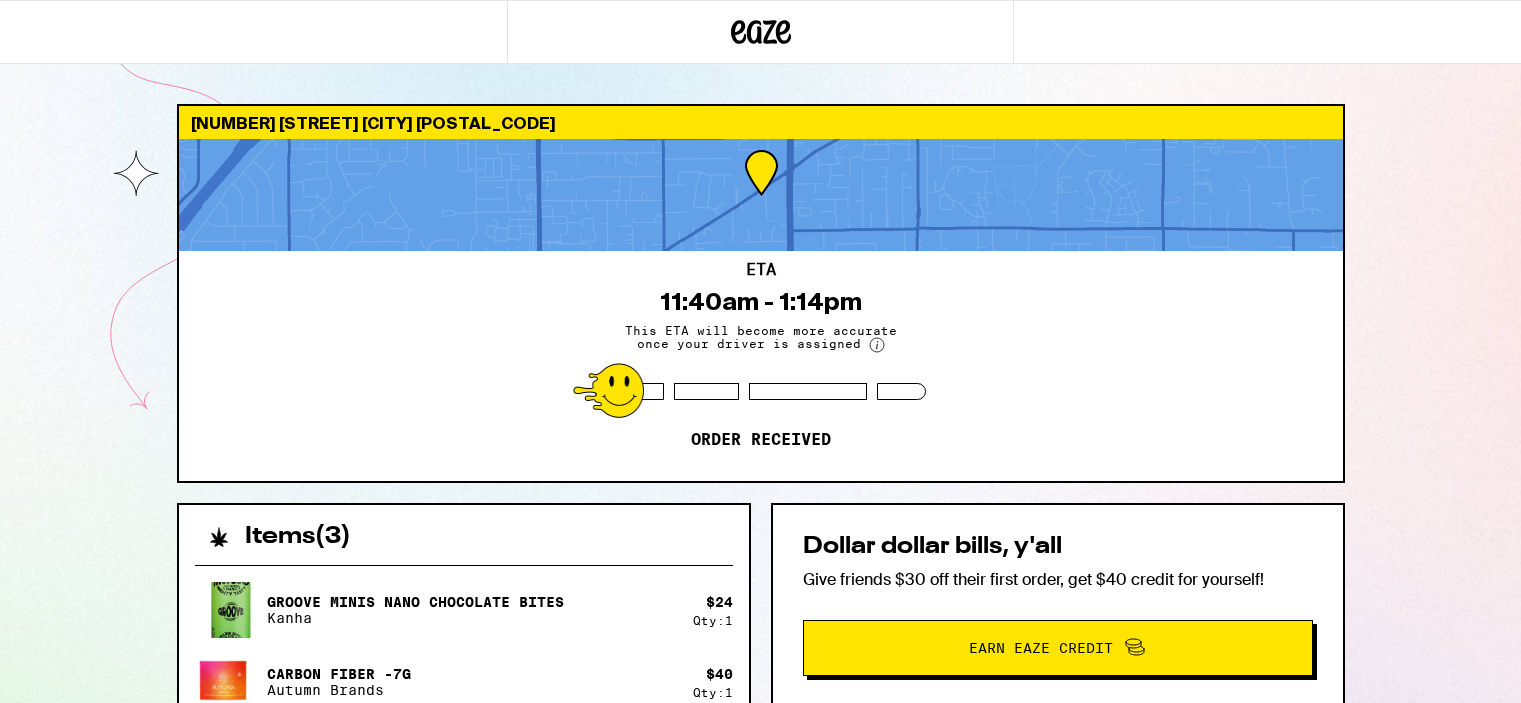 scroll, scrollTop: 0, scrollLeft: 0, axis: both 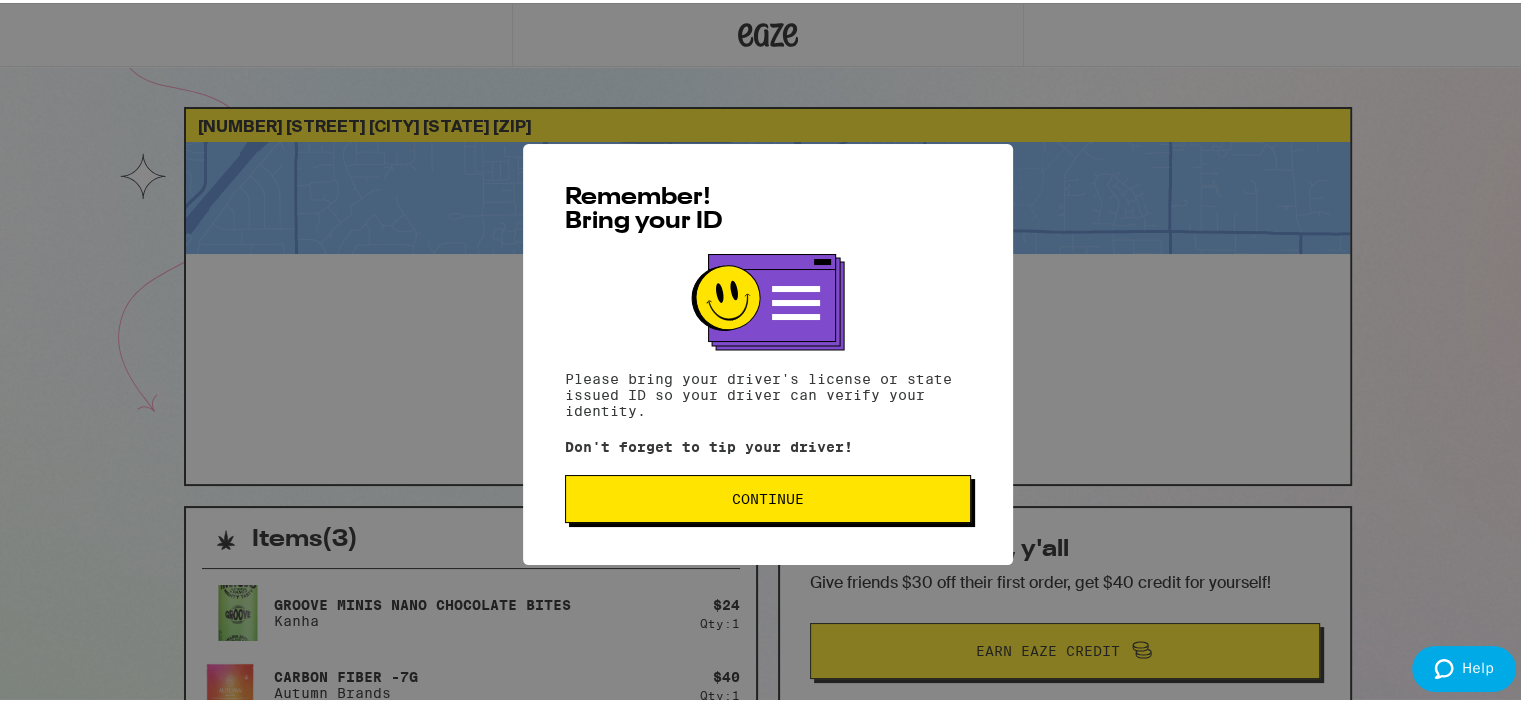 click on "Continue" at bounding box center (768, 496) 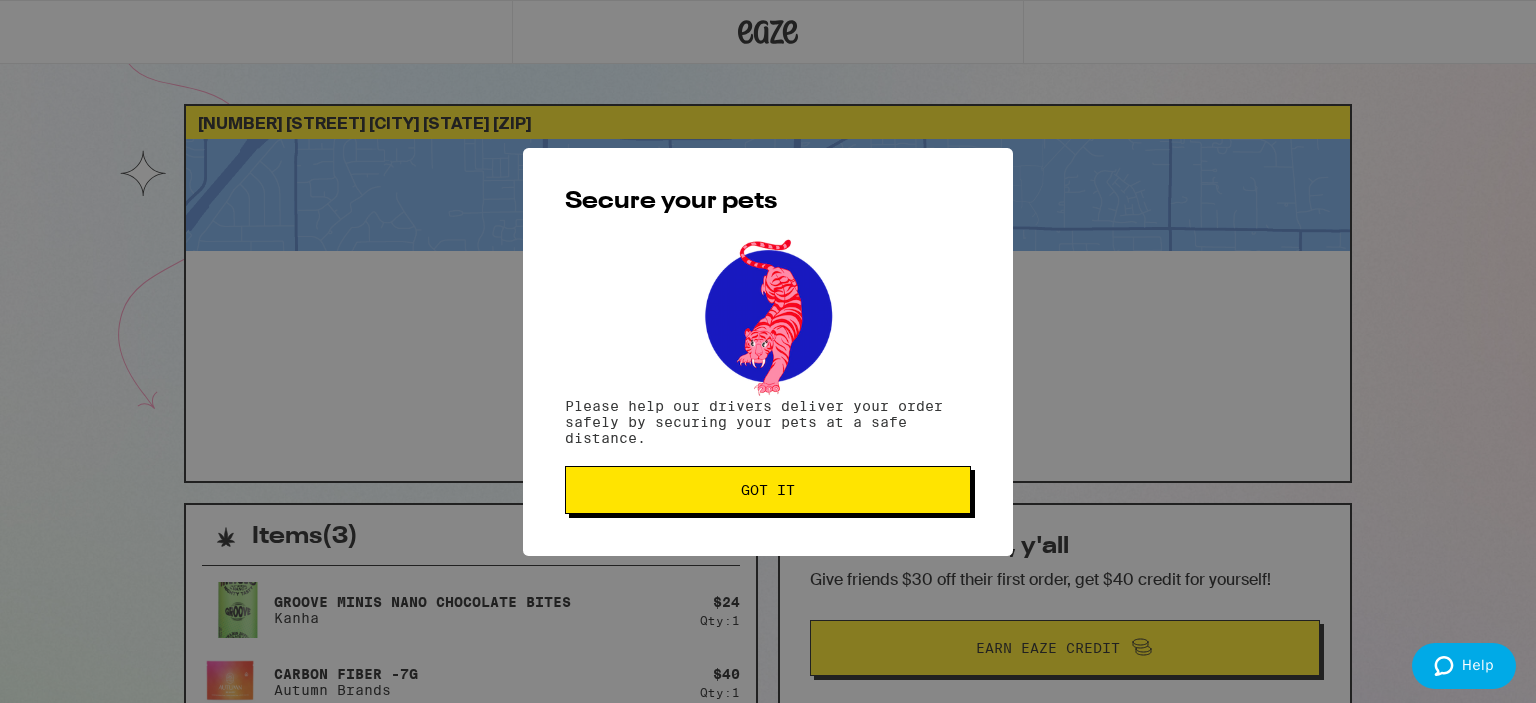 click on "Got it" at bounding box center [768, 490] 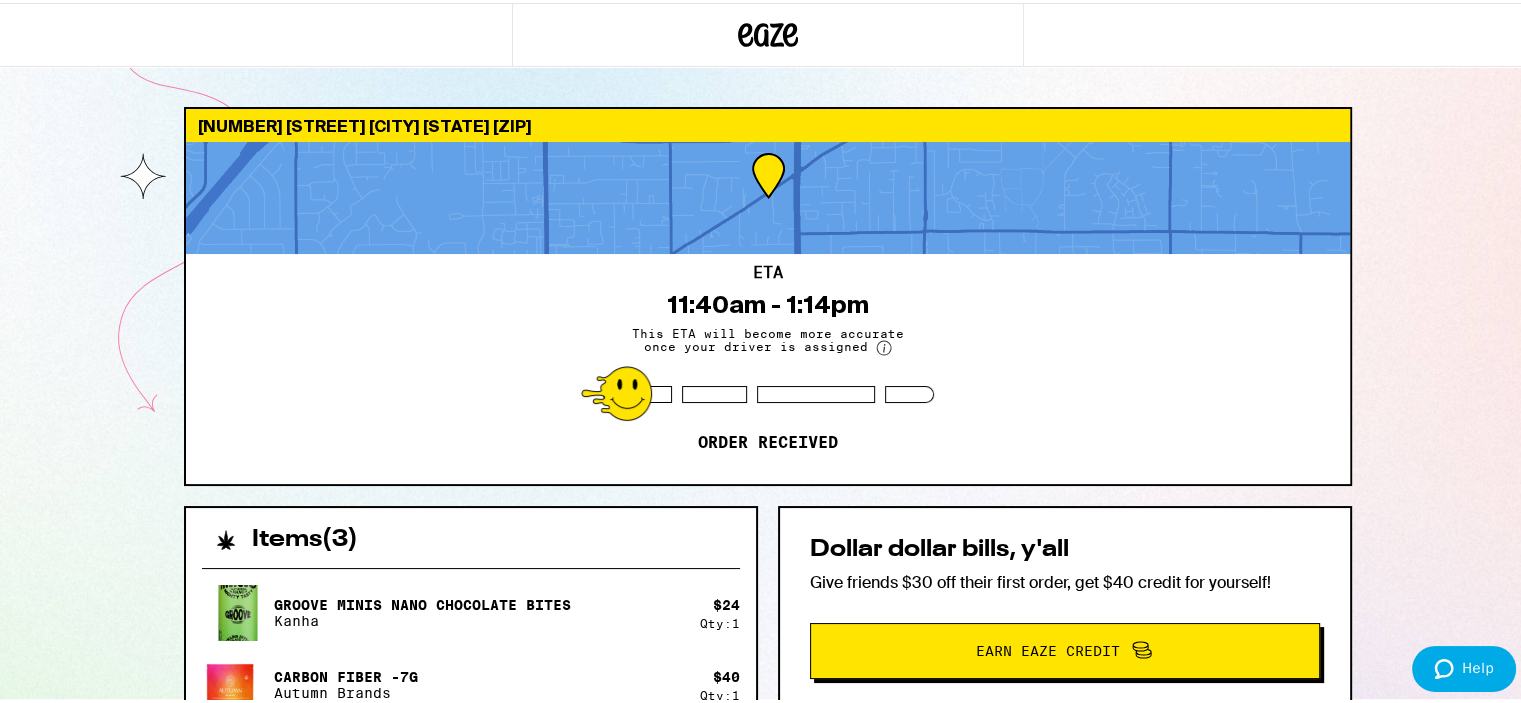 scroll, scrollTop: 0, scrollLeft: 0, axis: both 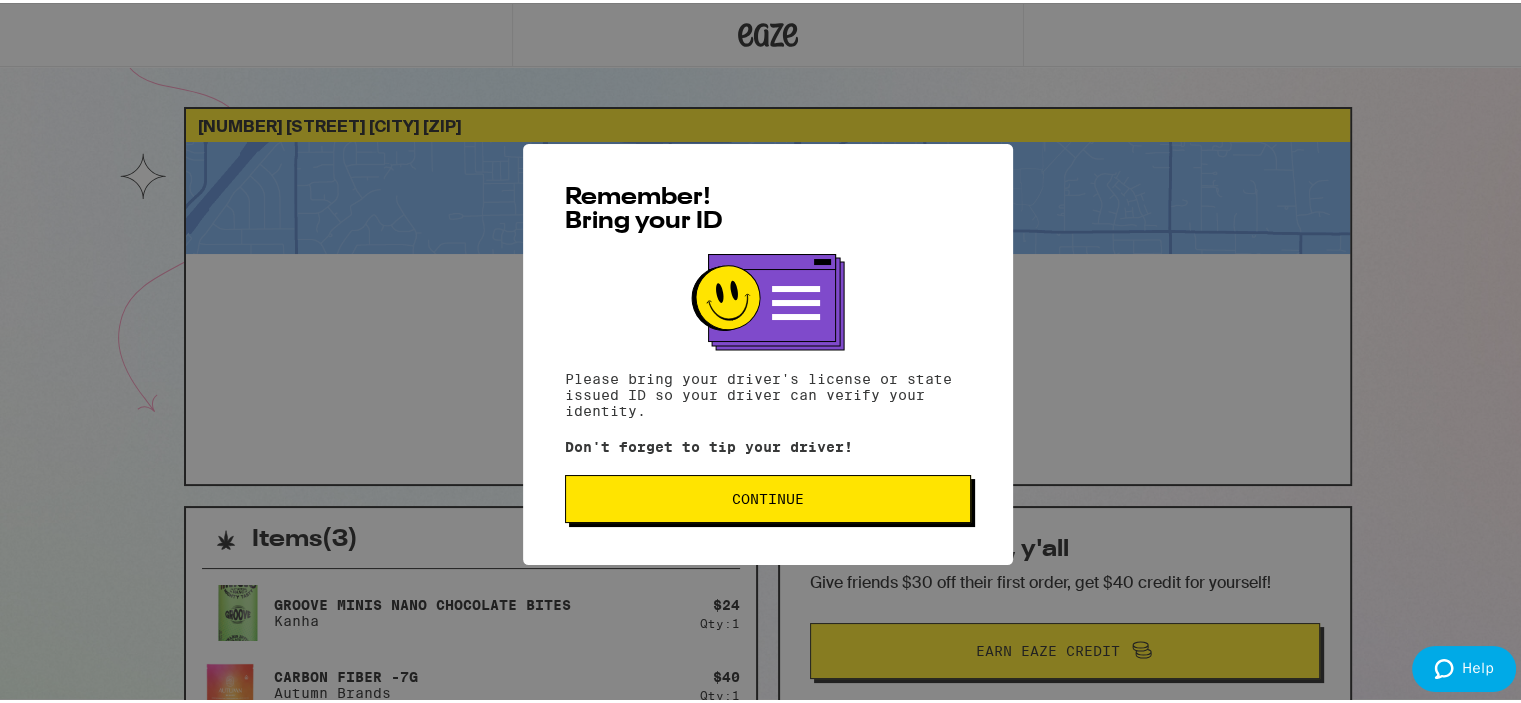 click on "Remember! Bring your ID  Please bring your driver's license or state issued ID so your driver can verify your identity. Don't forget to tip your driver! Continue" at bounding box center (768, 351) 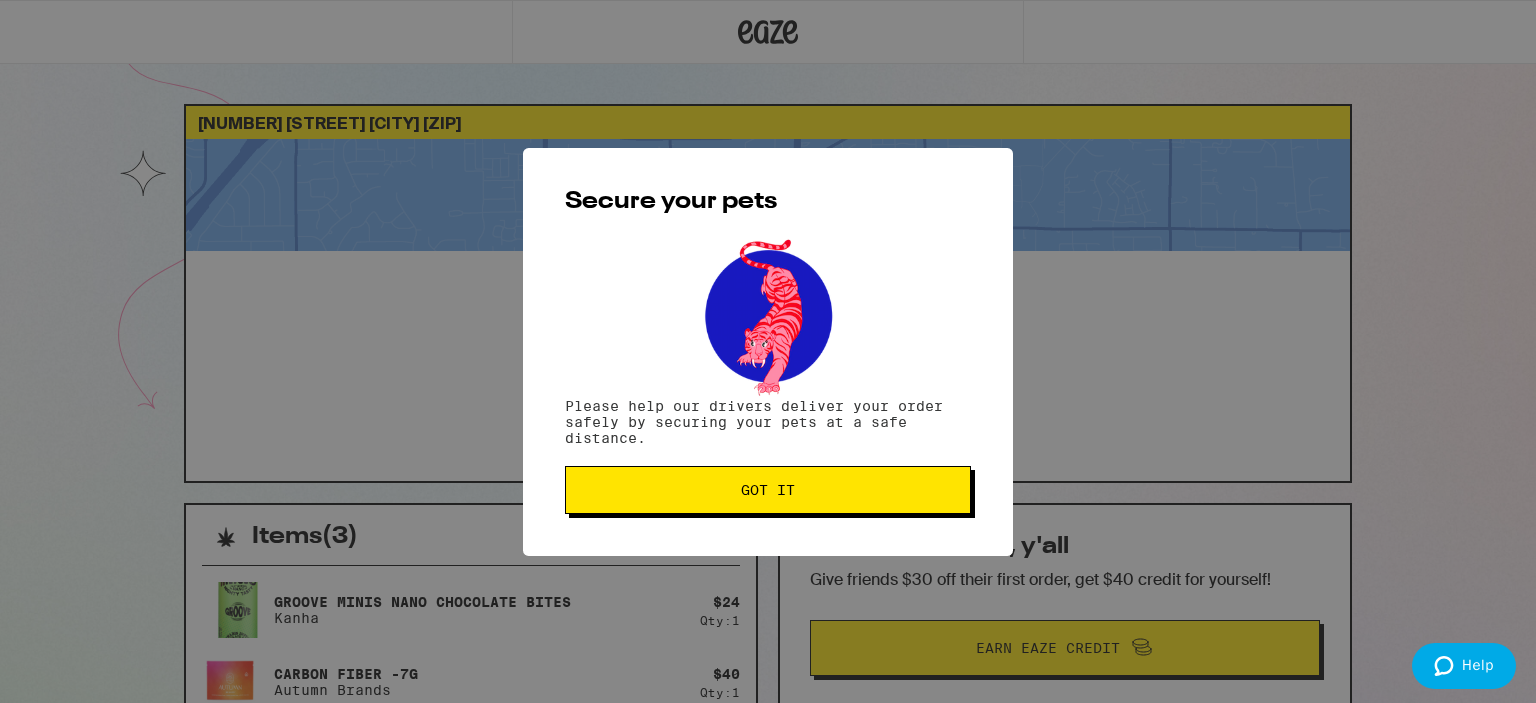 click on "Got it" at bounding box center [768, 490] 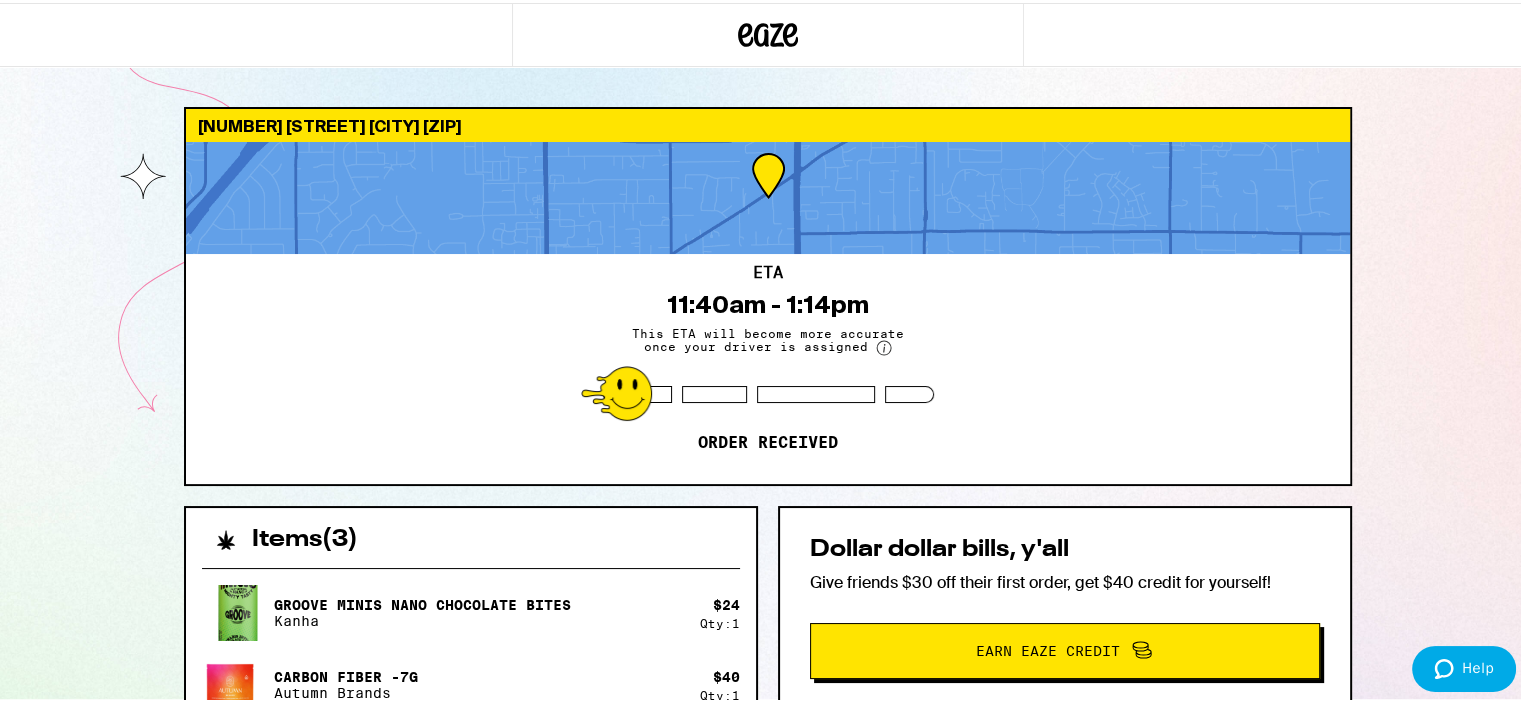 scroll, scrollTop: 0, scrollLeft: 0, axis: both 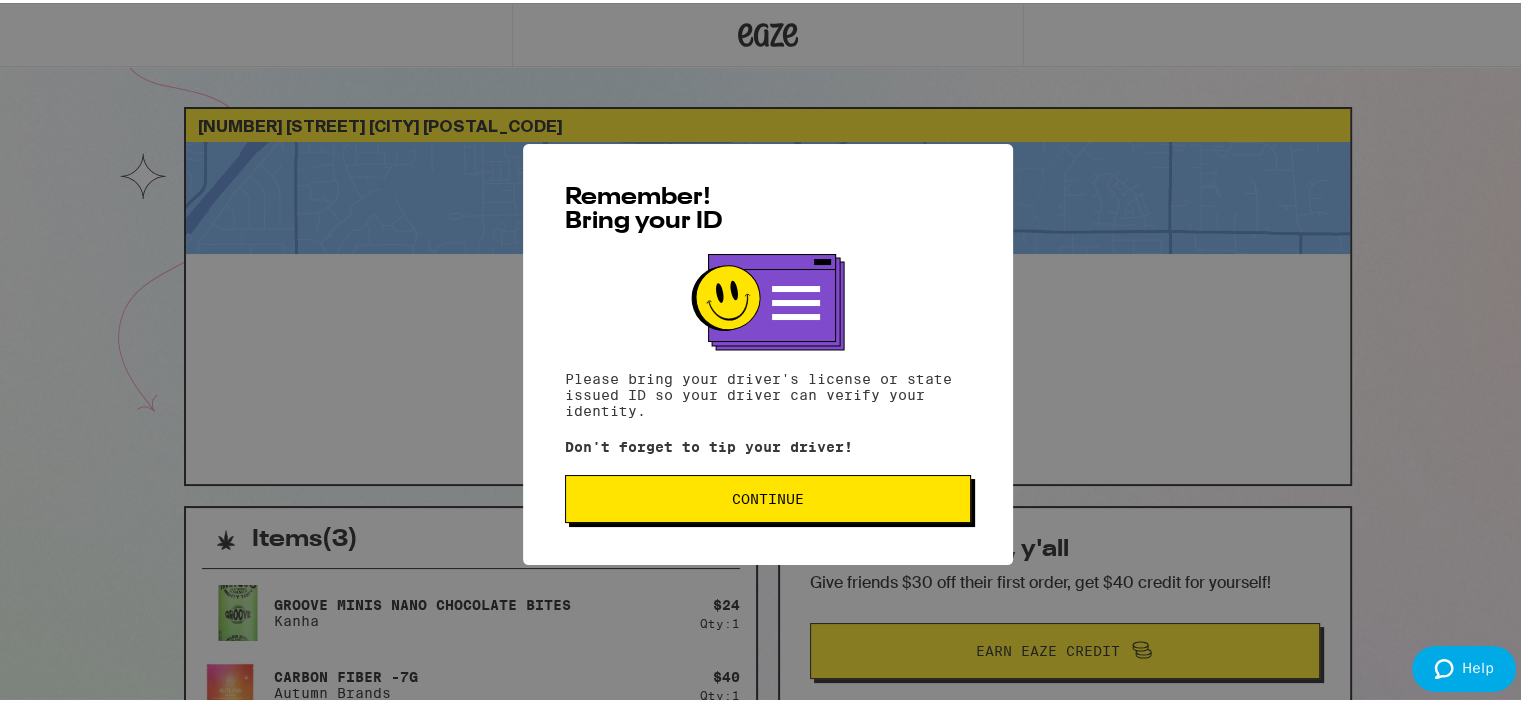 click on "Continue" at bounding box center [768, 496] 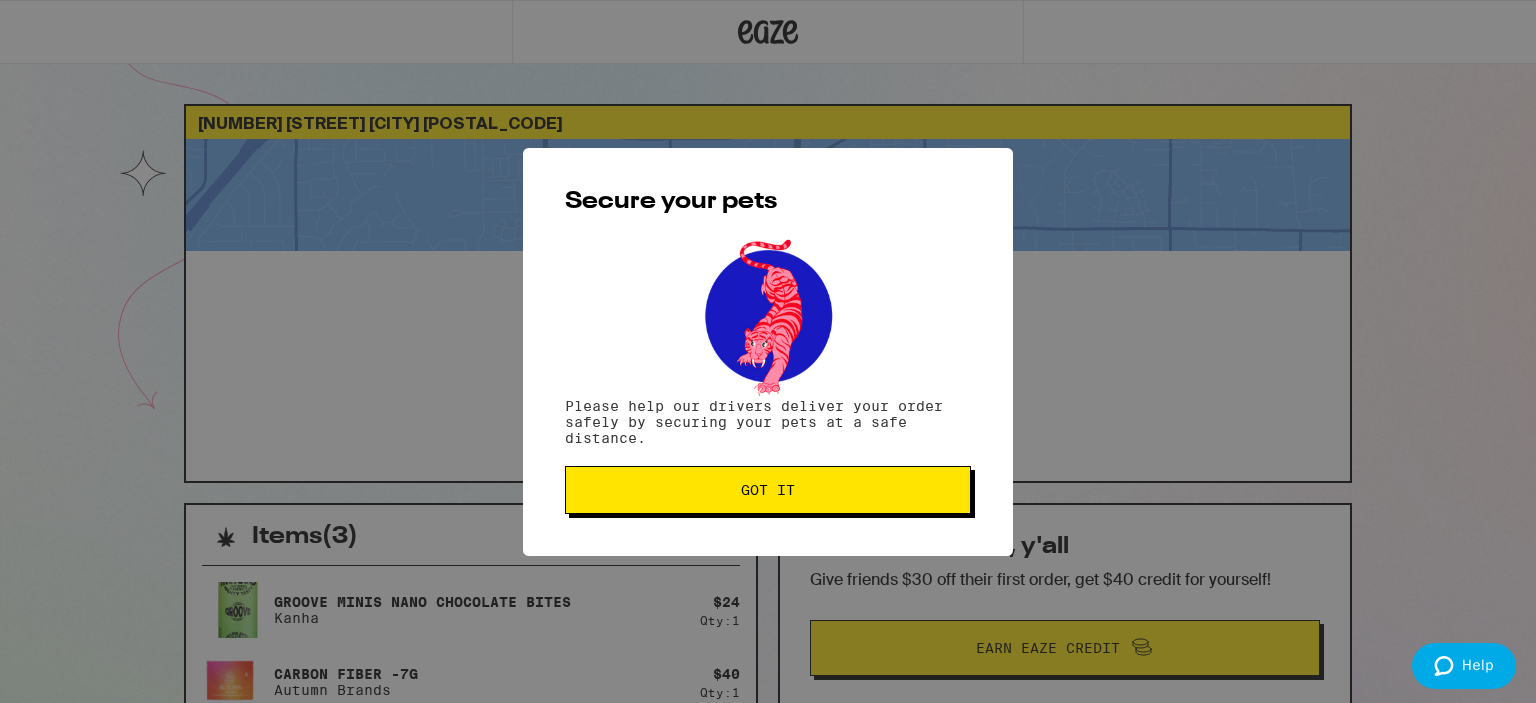 click on "Got it" at bounding box center (768, 490) 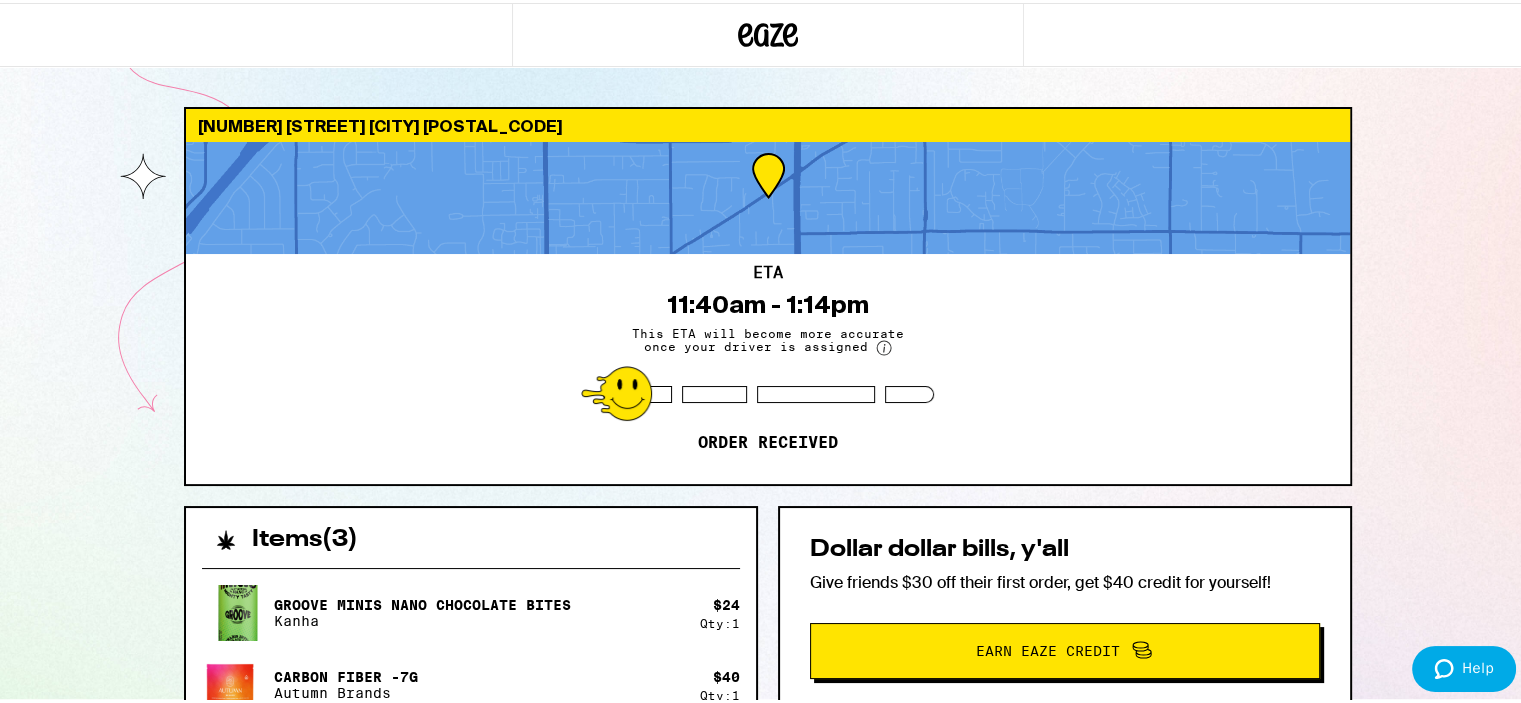 scroll, scrollTop: 0, scrollLeft: 0, axis: both 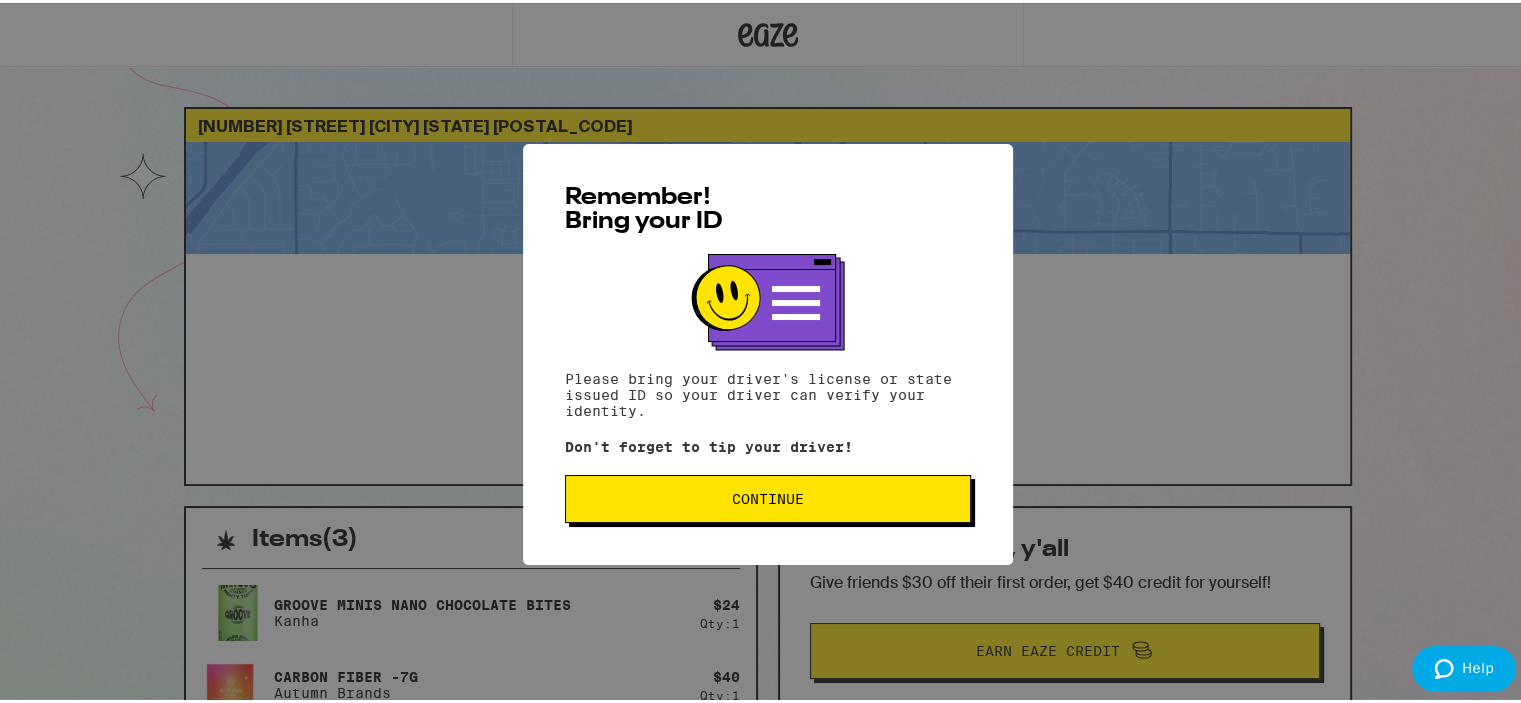 click on "Continue" at bounding box center (768, 496) 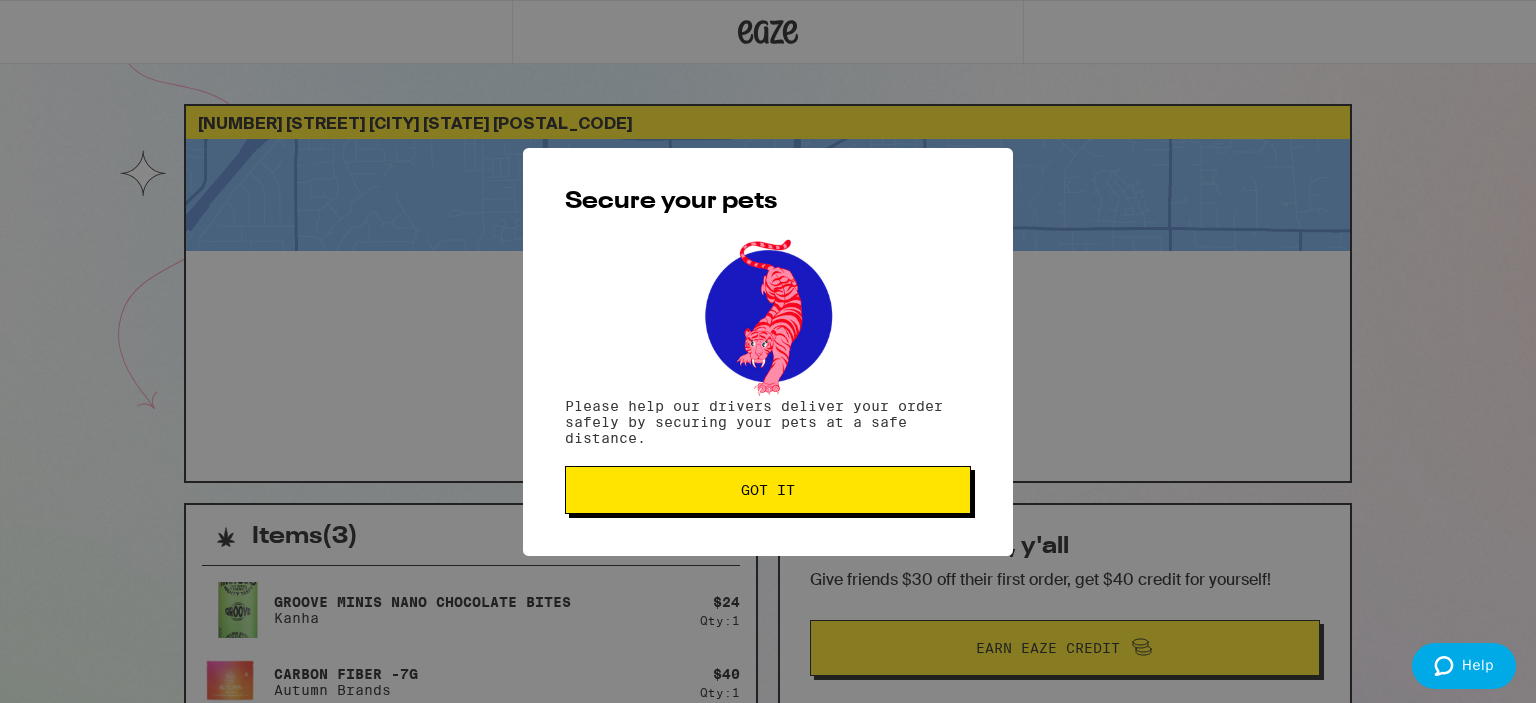 click on "Got it" at bounding box center [768, 490] 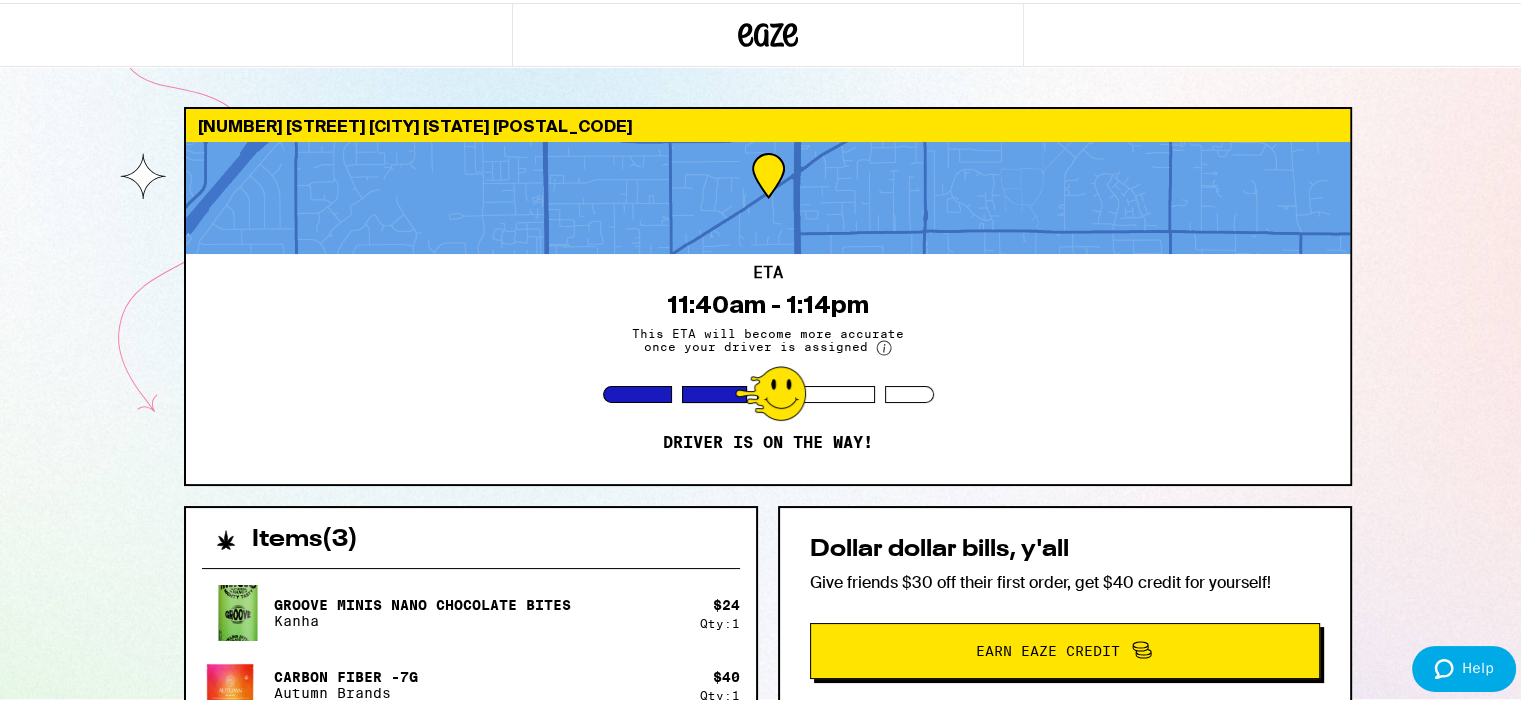 scroll, scrollTop: 0, scrollLeft: 0, axis: both 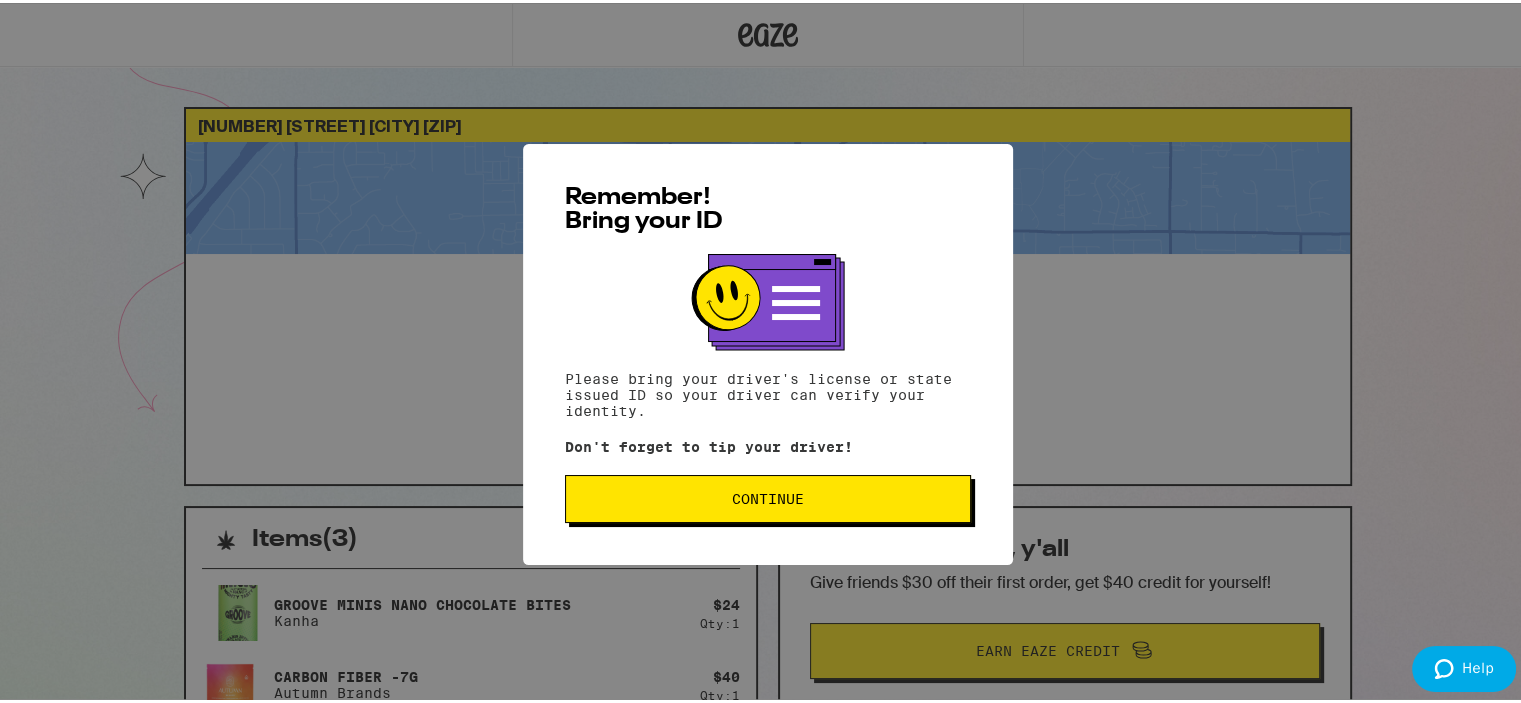 click on "Remember! Bring your ID  Please bring your driver's license or state issued ID so your driver can verify your identity. Don't forget to tip your driver! Continue" at bounding box center (768, 351) 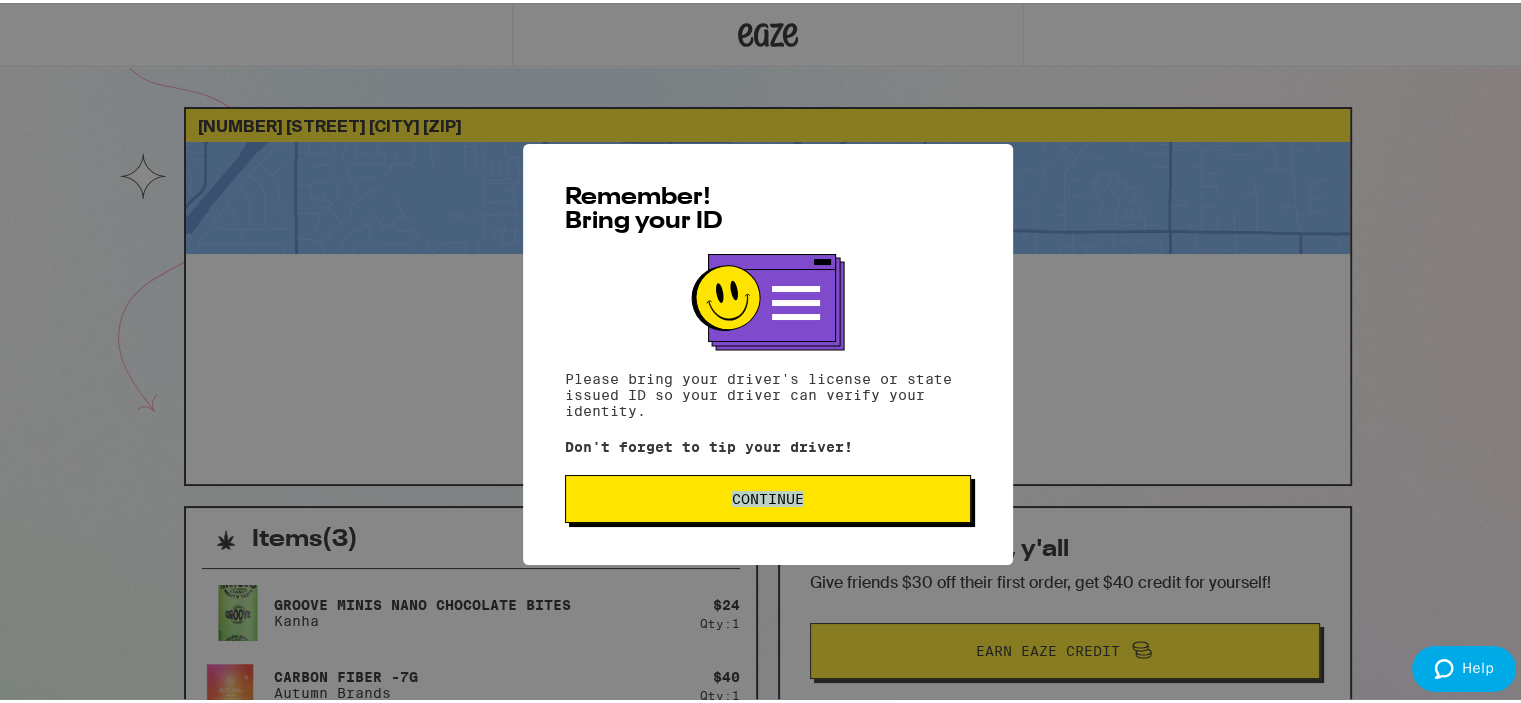 click on "Remember! Bring your ID  Please bring your driver's license or state issued ID so your driver can verify your identity. Don't forget to tip your driver! Continue" at bounding box center (768, 351) 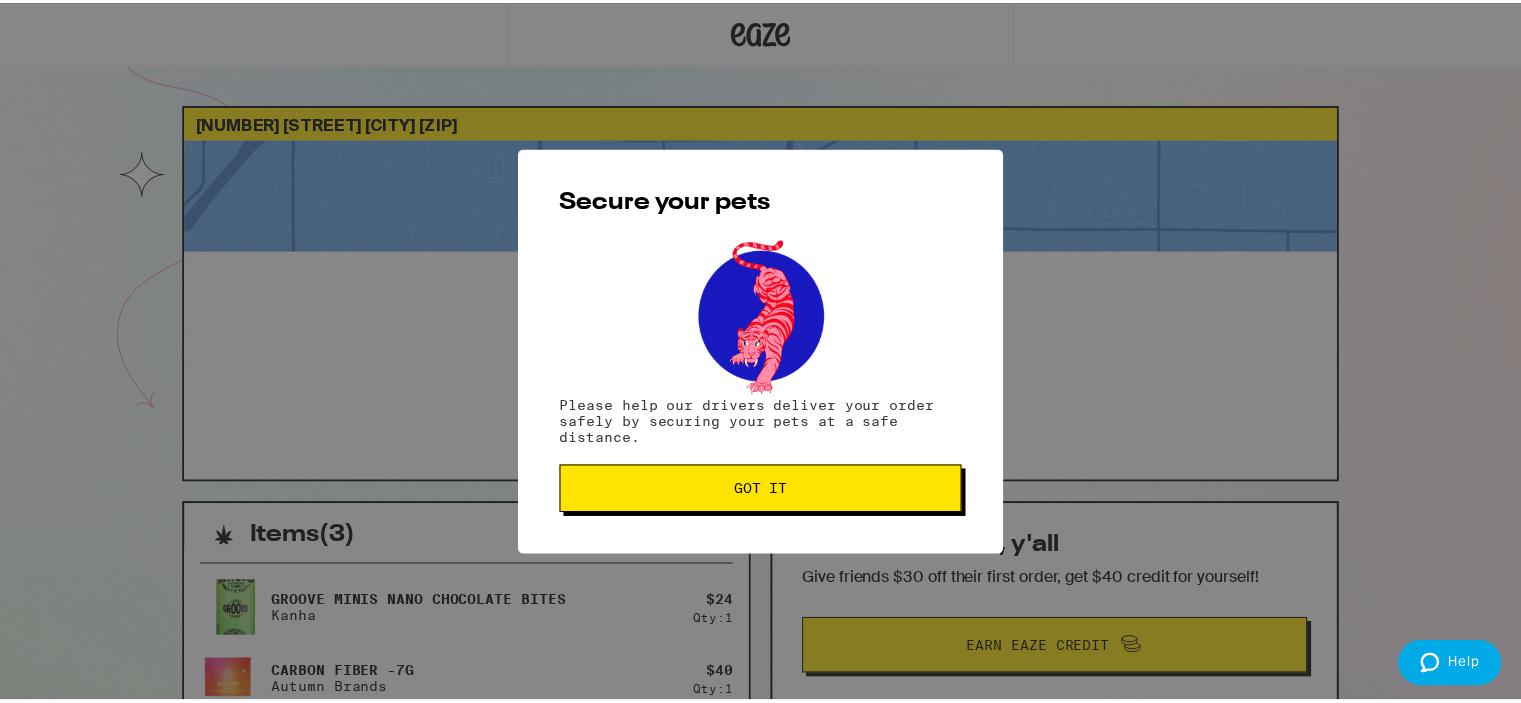 scroll, scrollTop: 0, scrollLeft: 0, axis: both 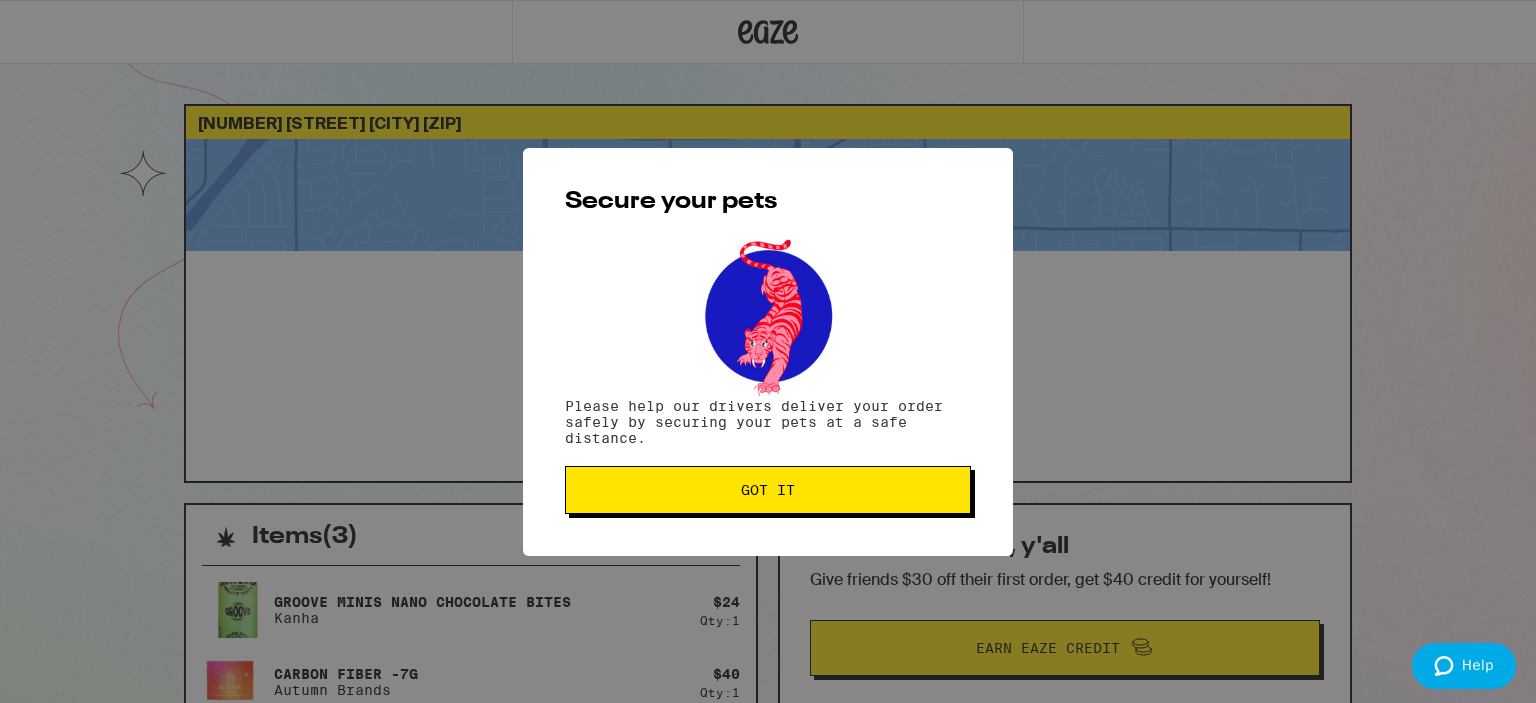 click on "Got it" at bounding box center [768, 490] 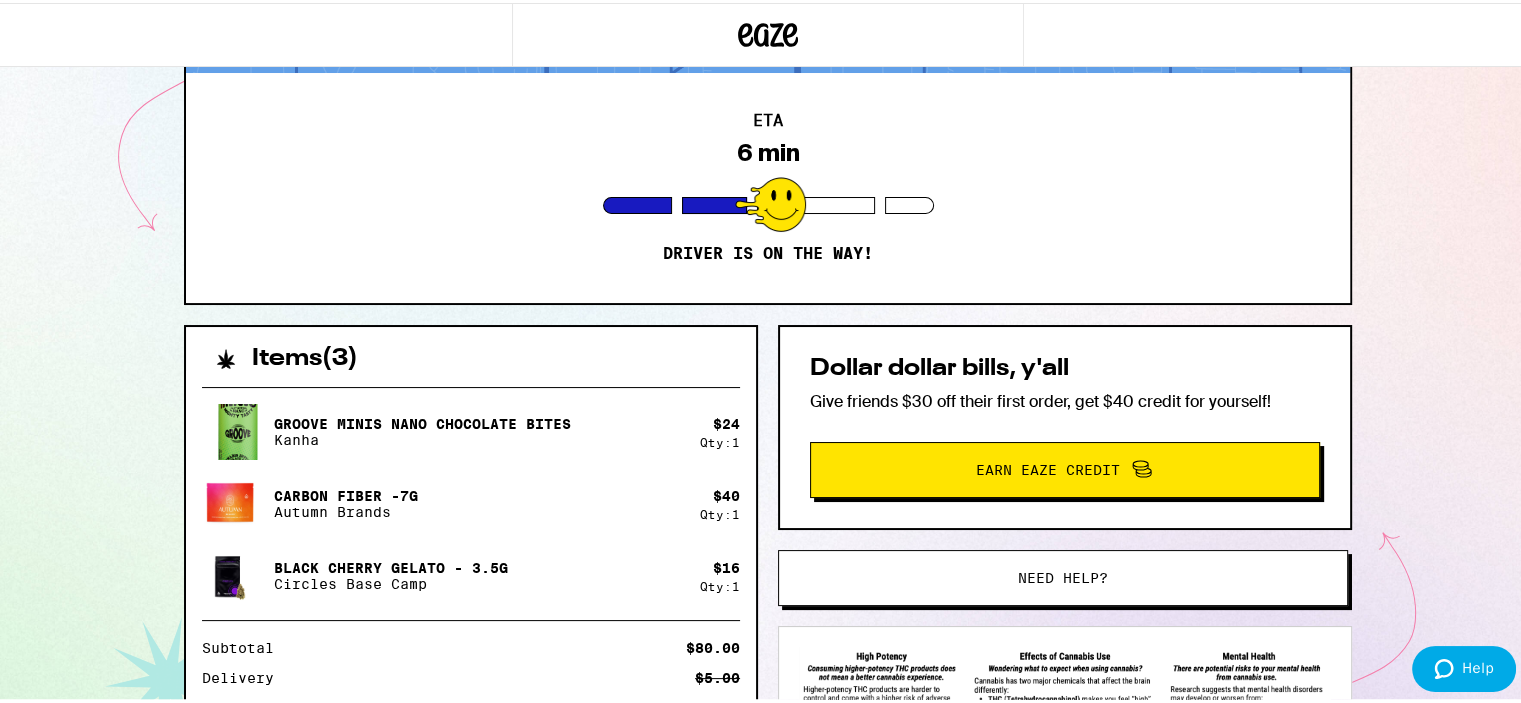scroll, scrollTop: 0, scrollLeft: 0, axis: both 